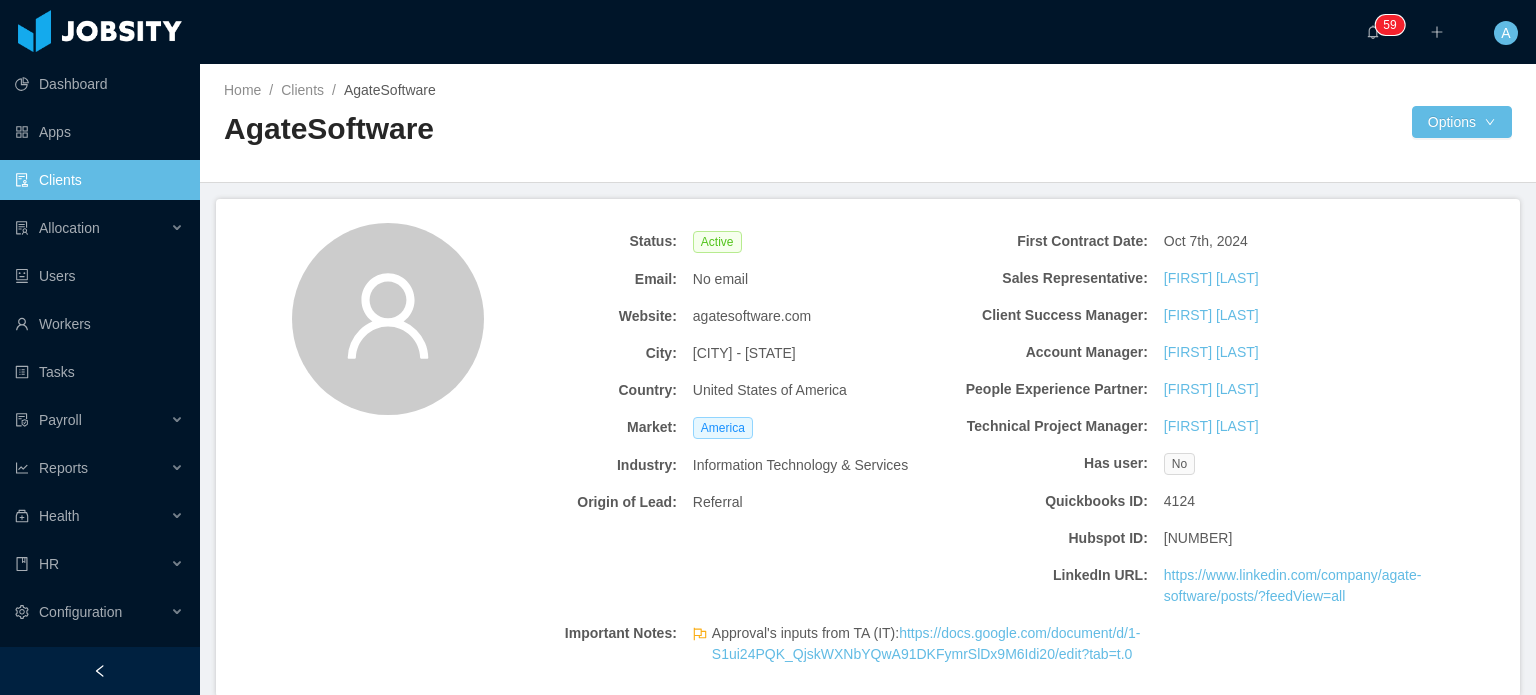 scroll, scrollTop: 0, scrollLeft: 0, axis: both 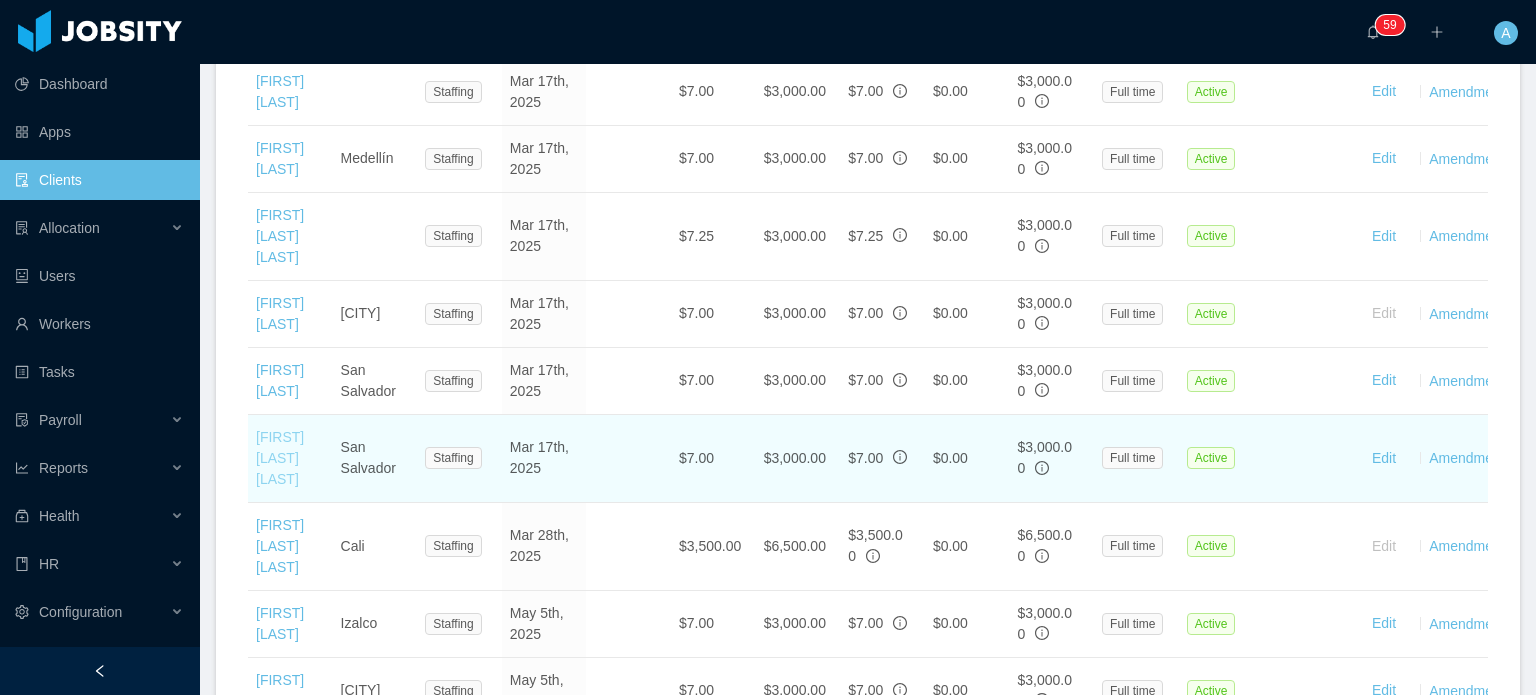 click on "[FIRST] [LAST] [LAST]" at bounding box center [280, 458] 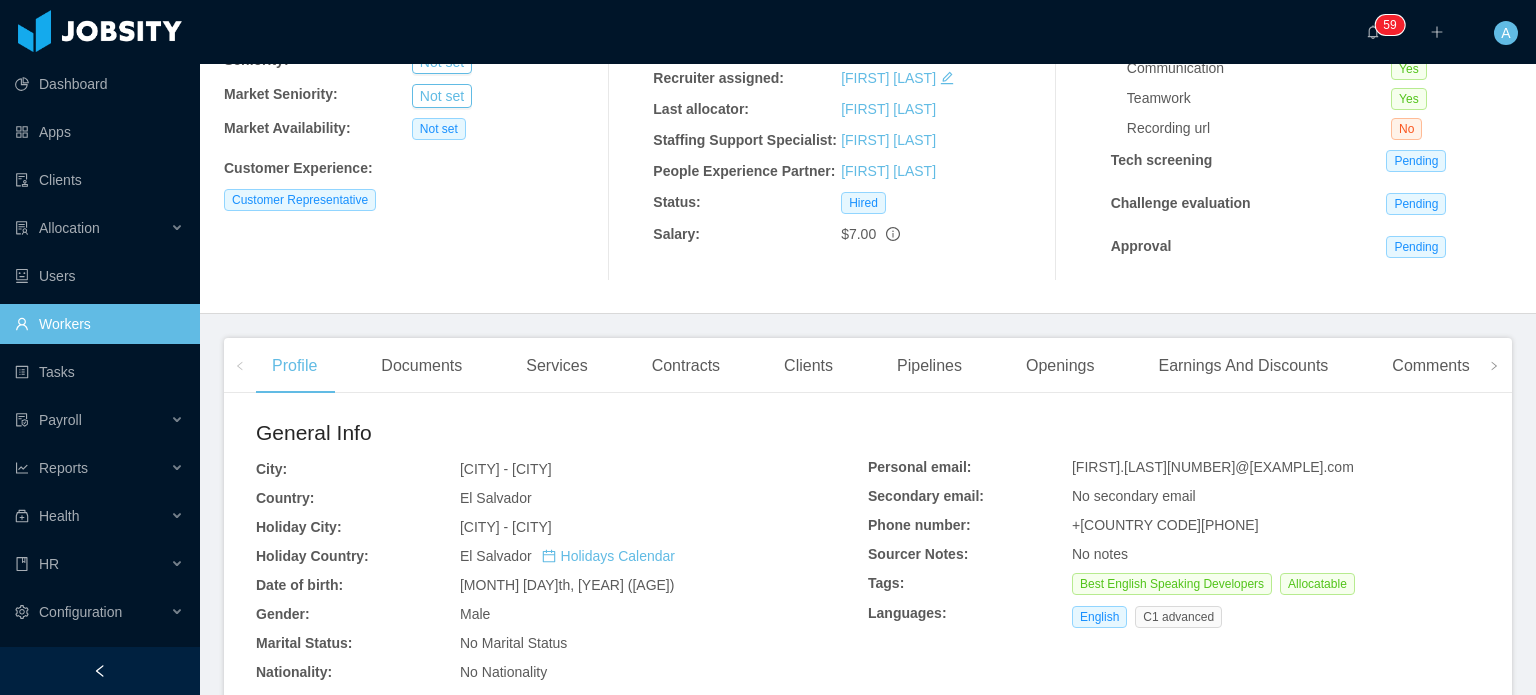 scroll, scrollTop: 228, scrollLeft: 0, axis: vertical 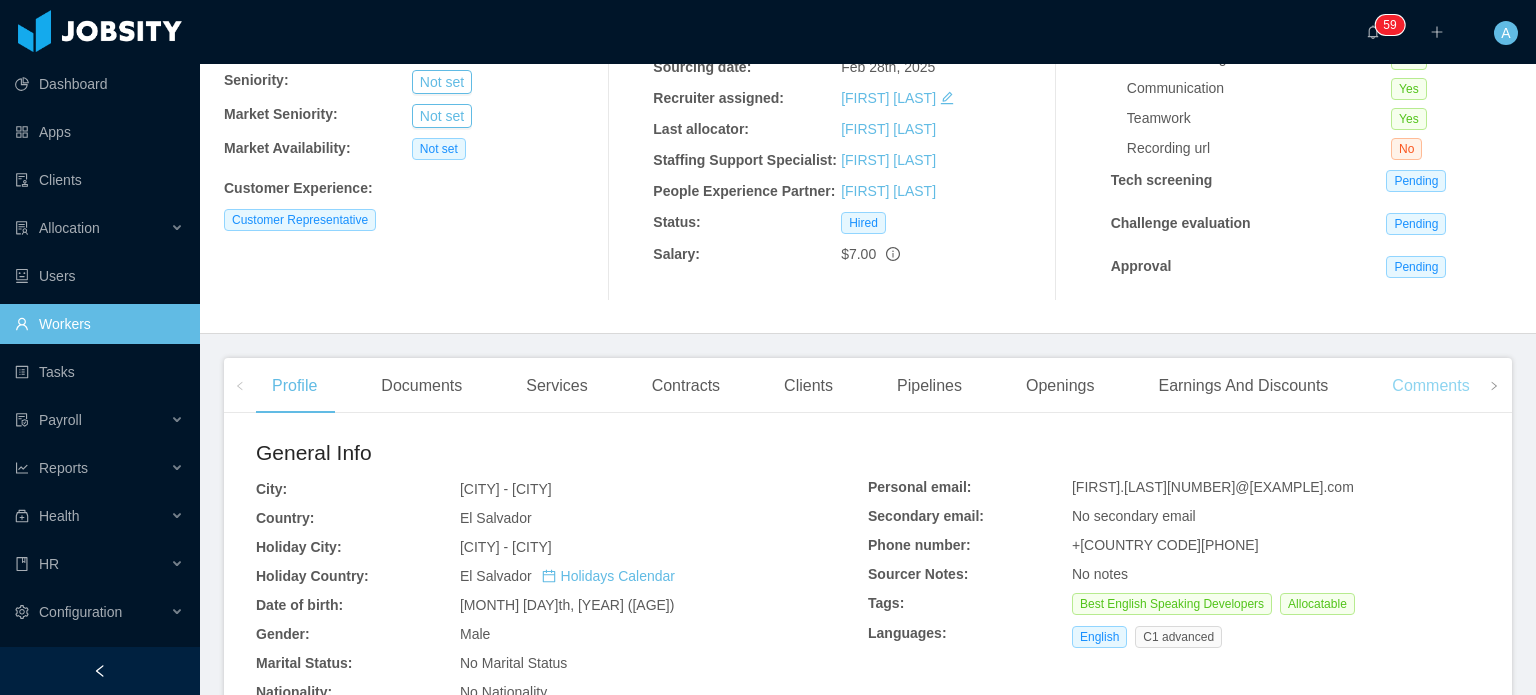 click on "Comments" at bounding box center (1430, 386) 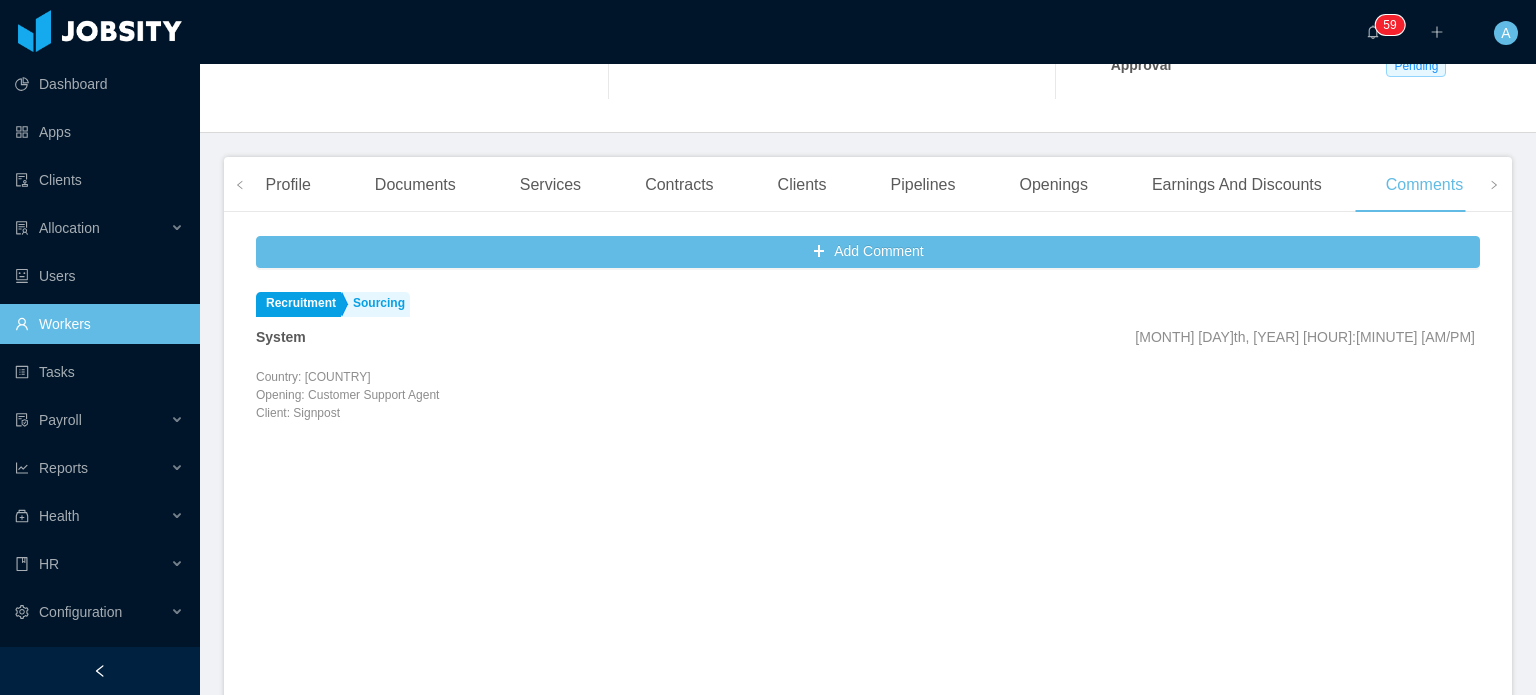 scroll, scrollTop: 427, scrollLeft: 0, axis: vertical 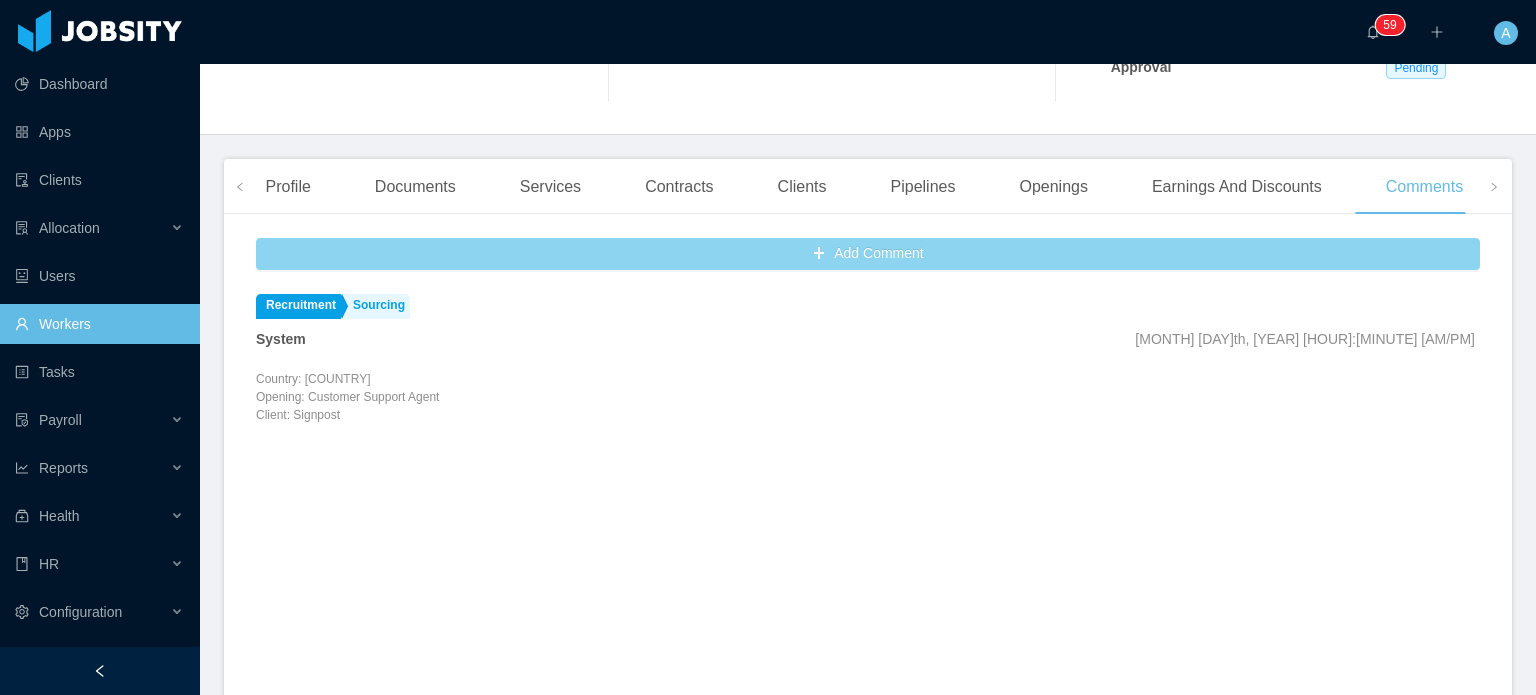 click on "Add Comment" at bounding box center [868, 254] 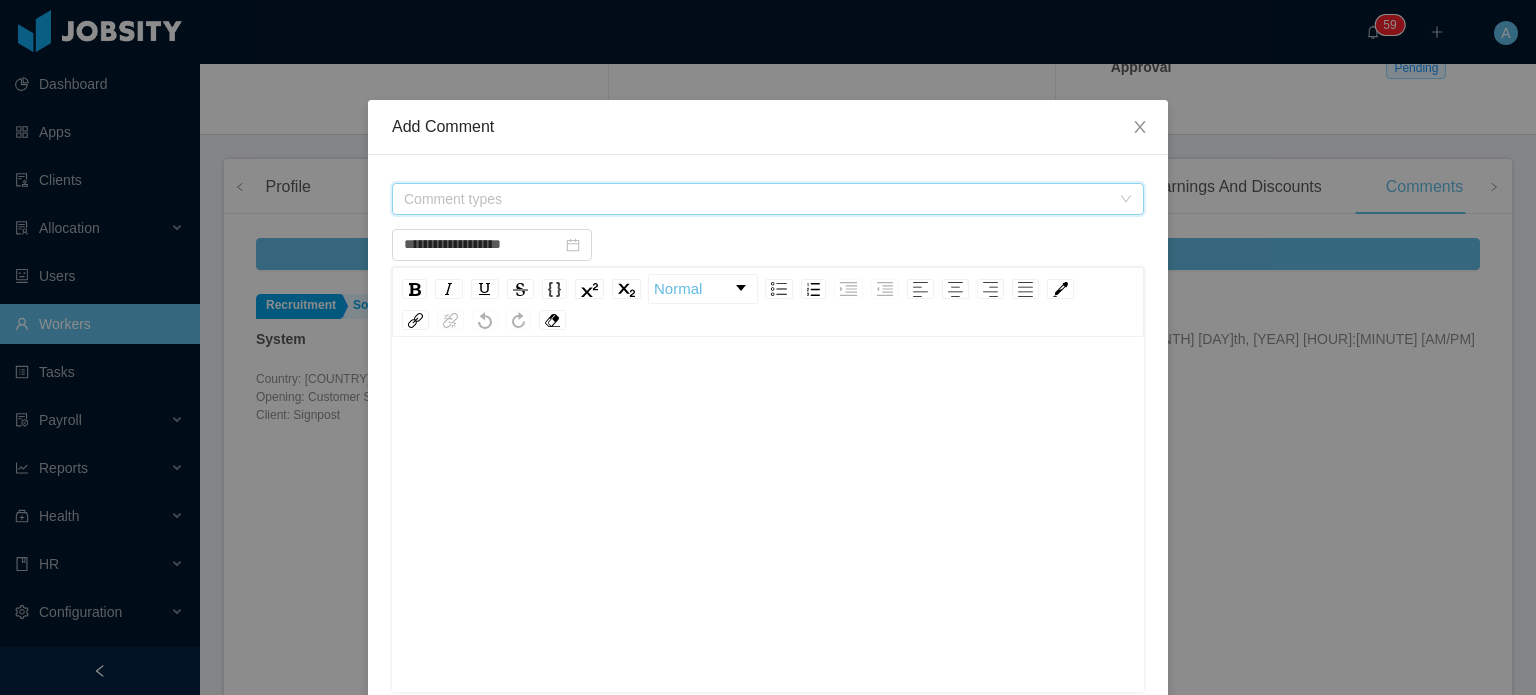 click on "Comment types" at bounding box center [757, 199] 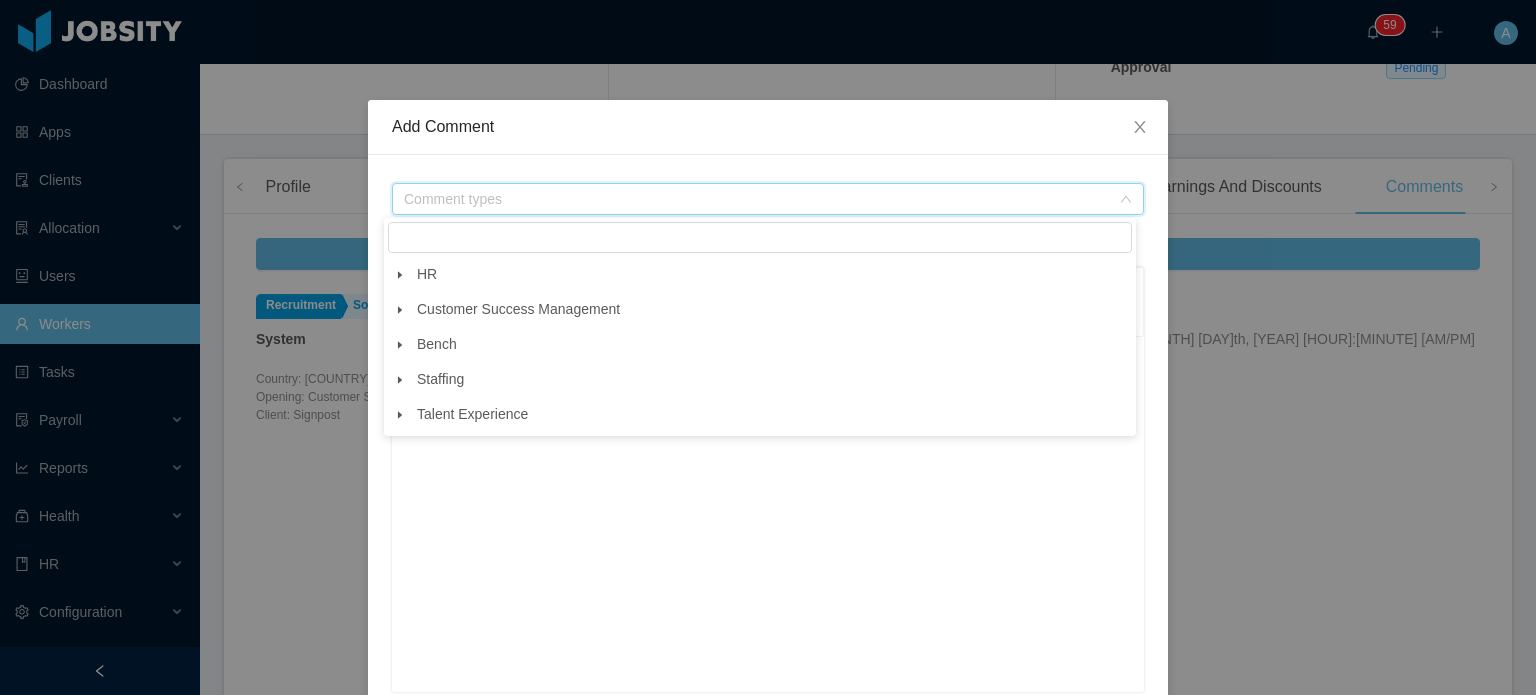 click 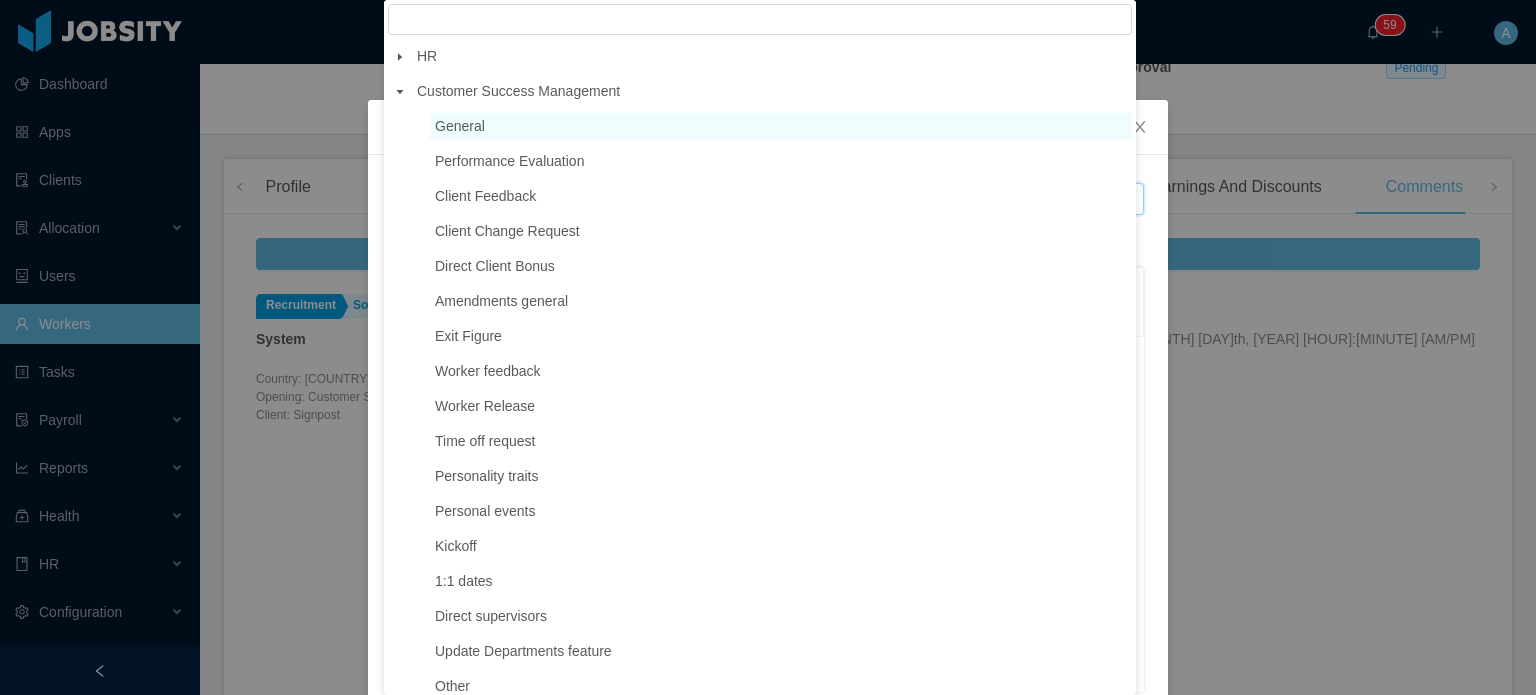 click on "General" at bounding box center [460, 126] 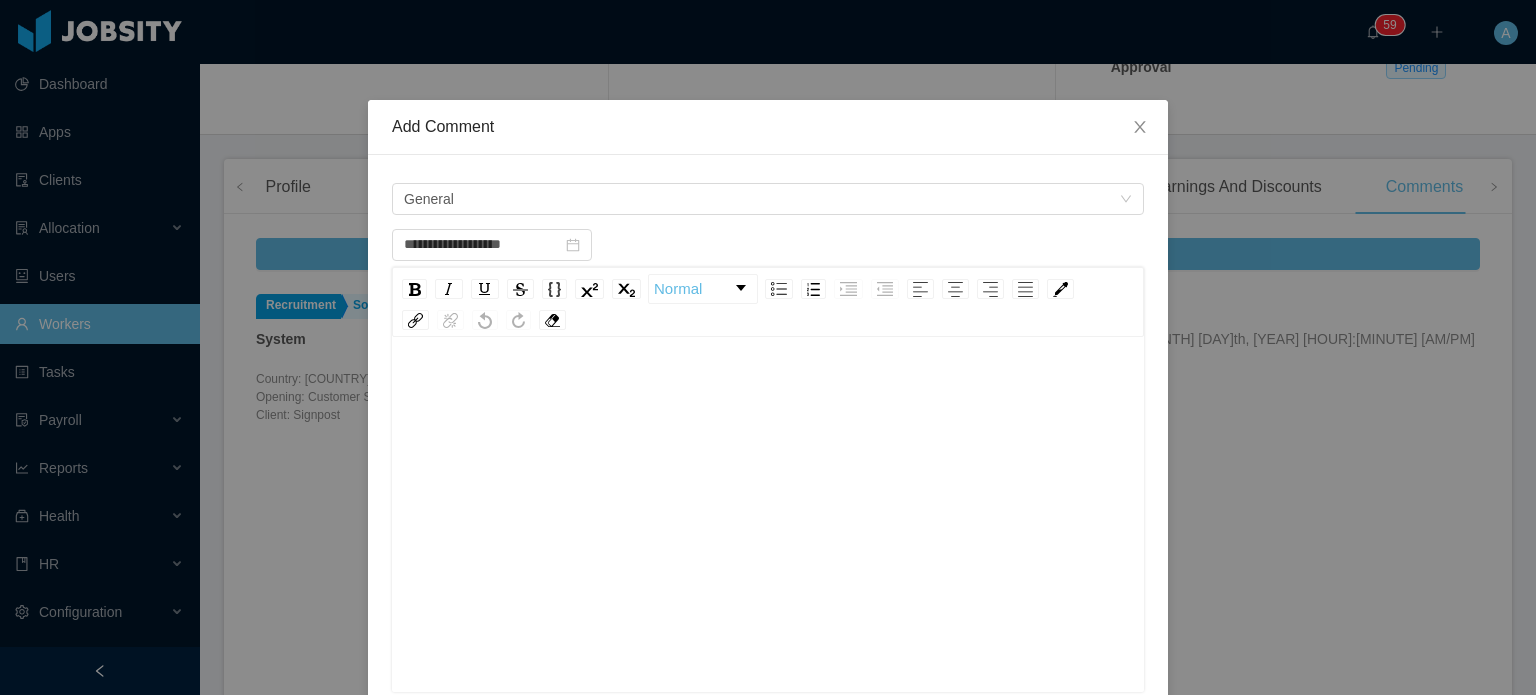 click at bounding box center [768, 391] 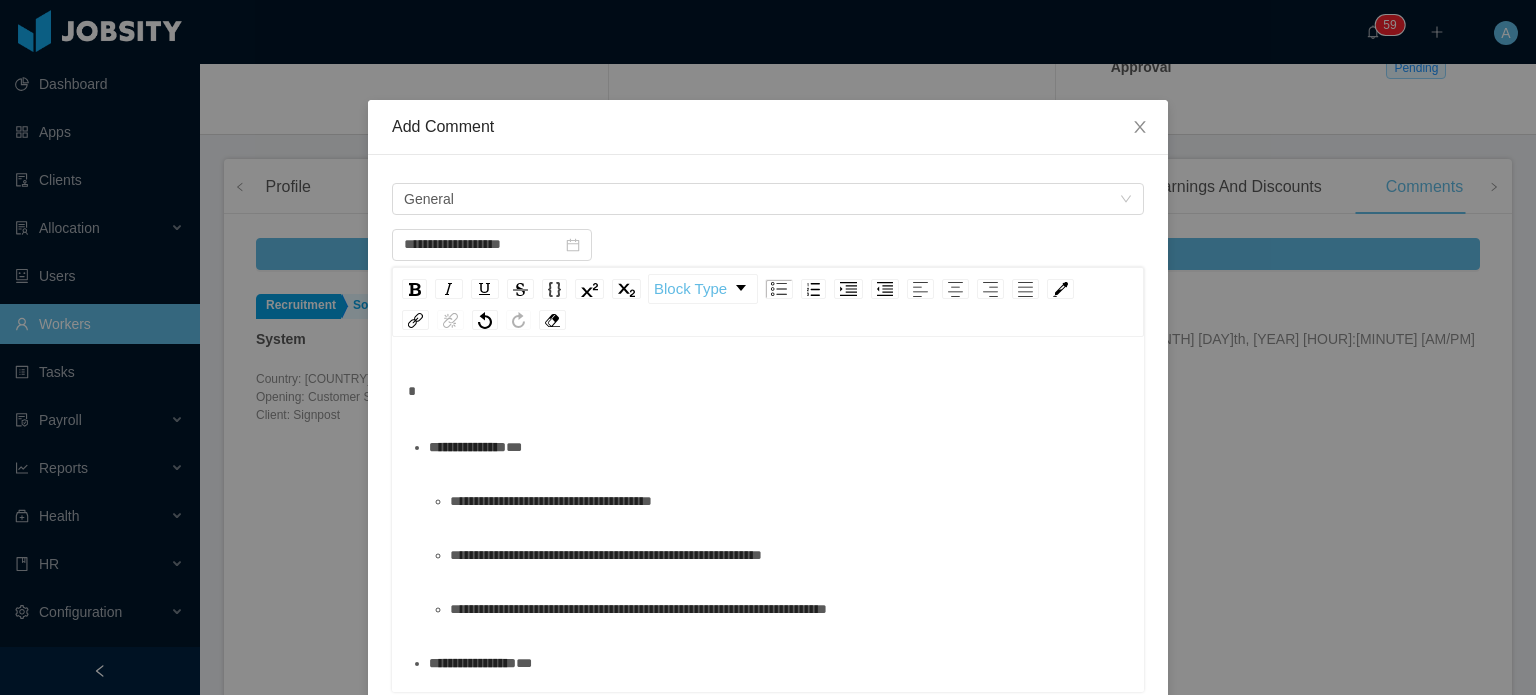 click on "**********" at bounding box center [768, 1099] 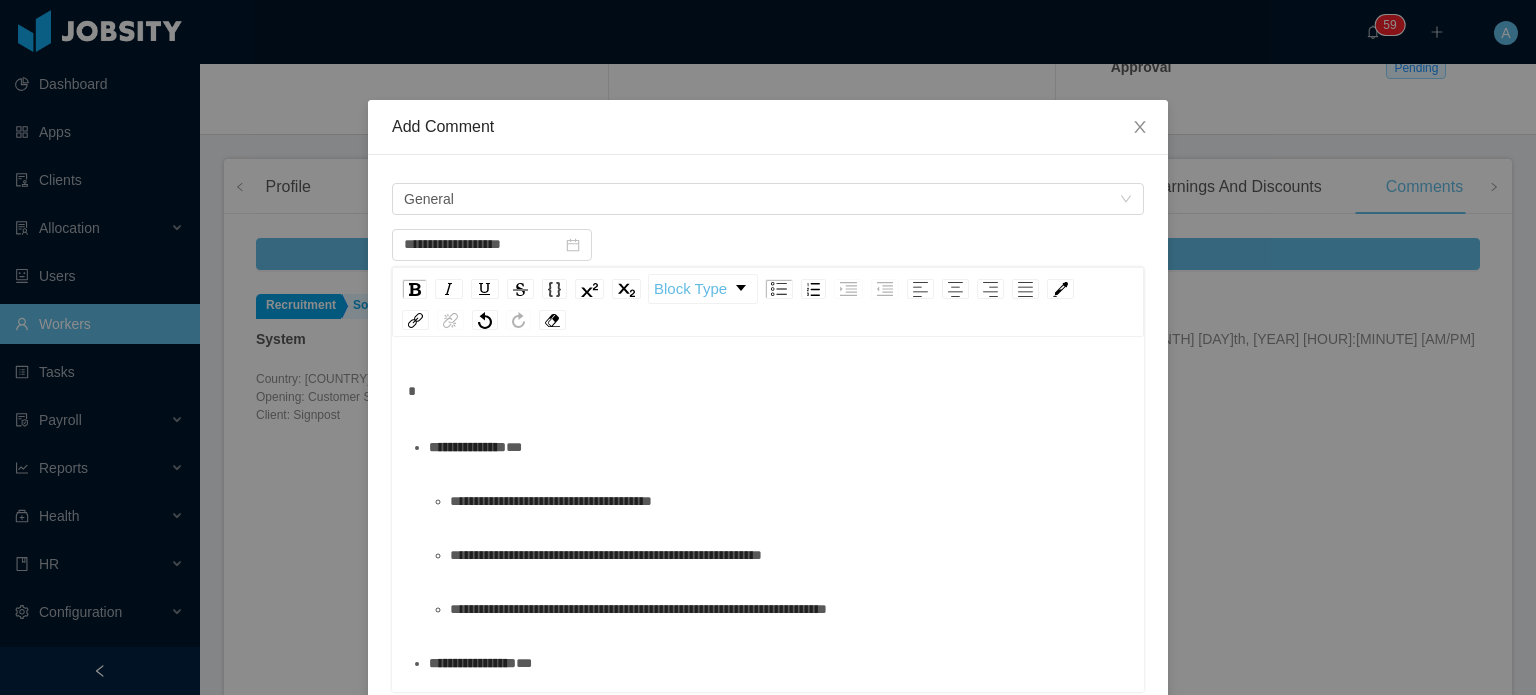 click at bounding box center [768, 391] 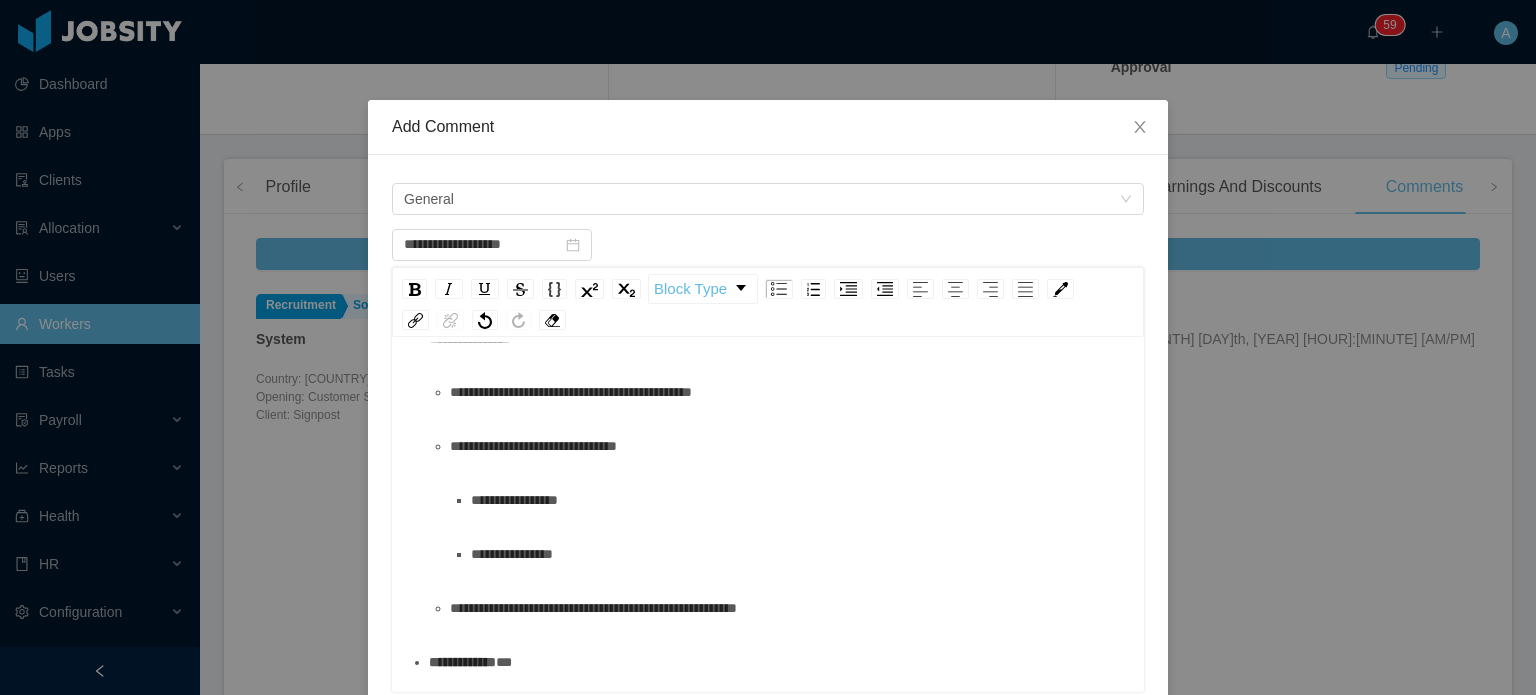scroll, scrollTop: 599, scrollLeft: 0, axis: vertical 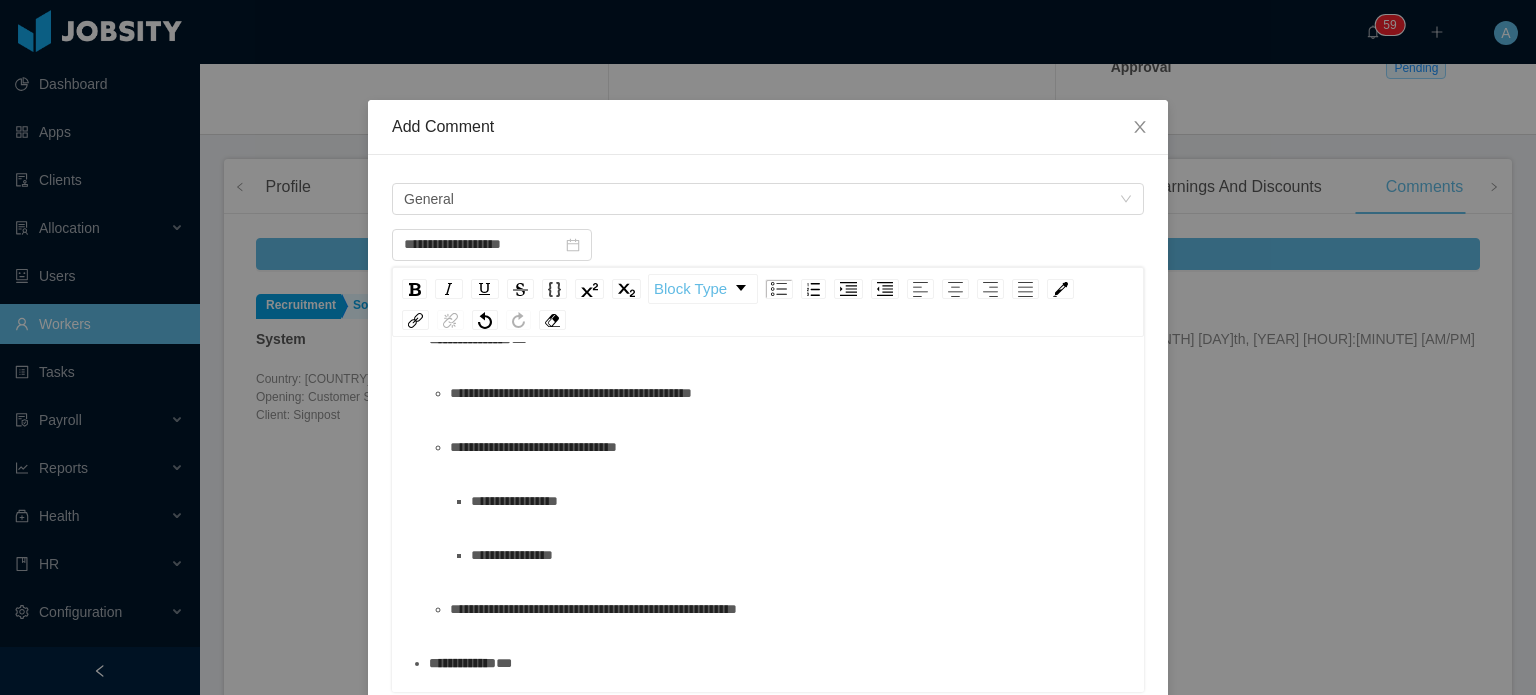 click on "**********" at bounding box center (779, 339) 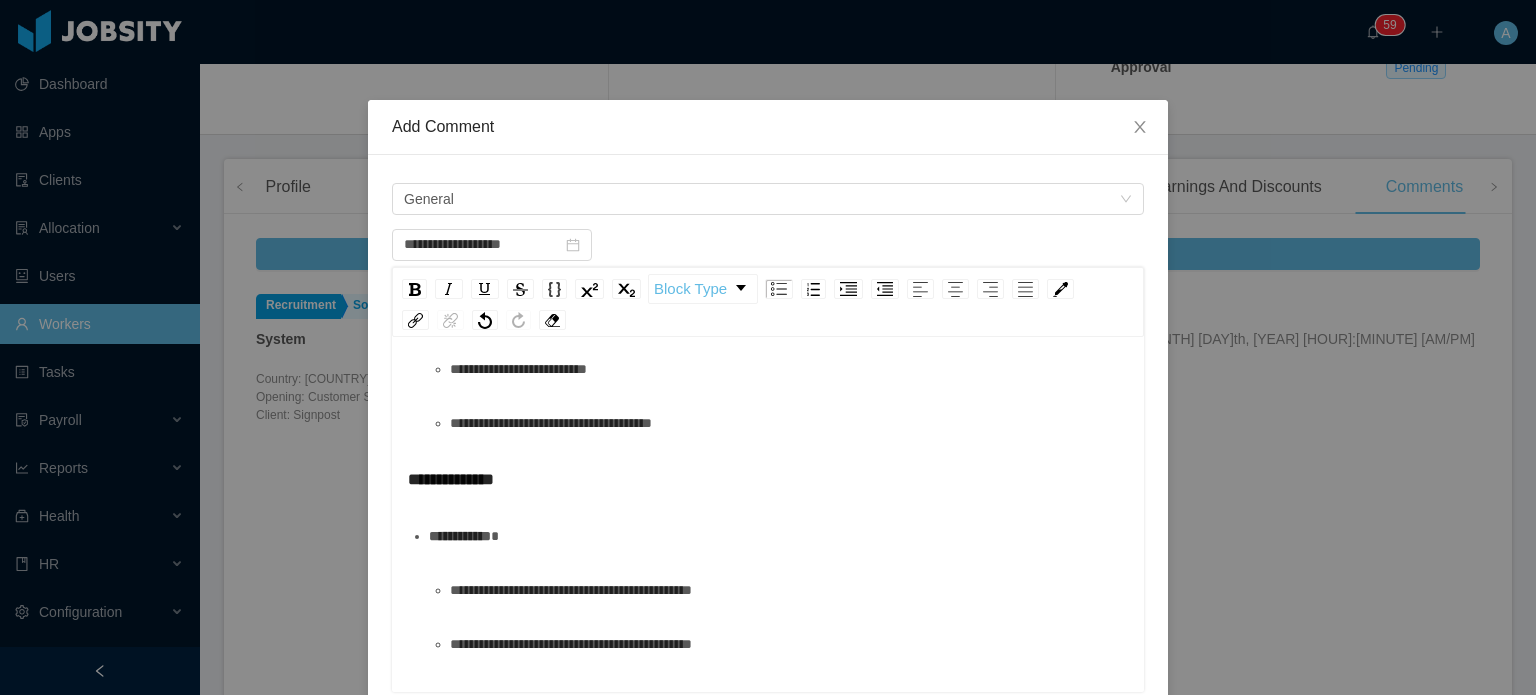 scroll, scrollTop: 1056, scrollLeft: 0, axis: vertical 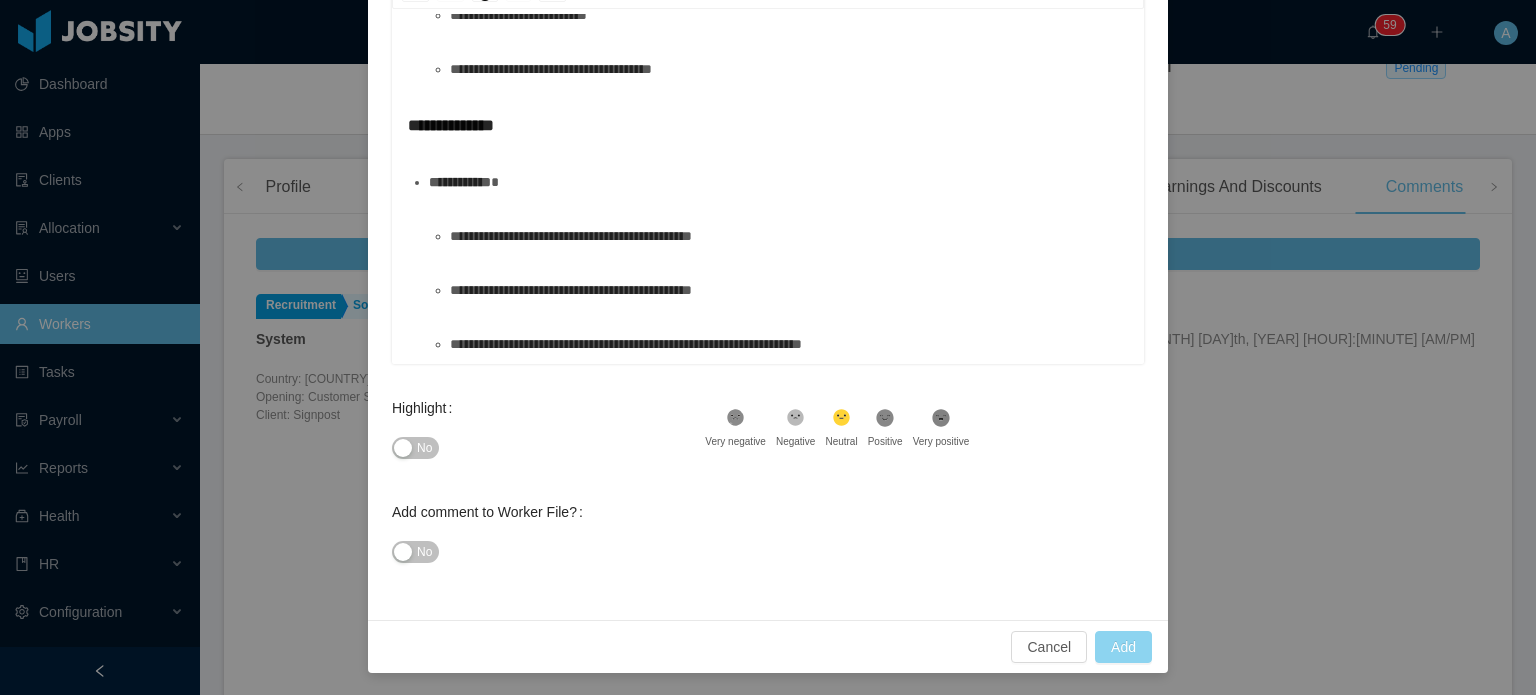 click on "Add" at bounding box center [1123, 647] 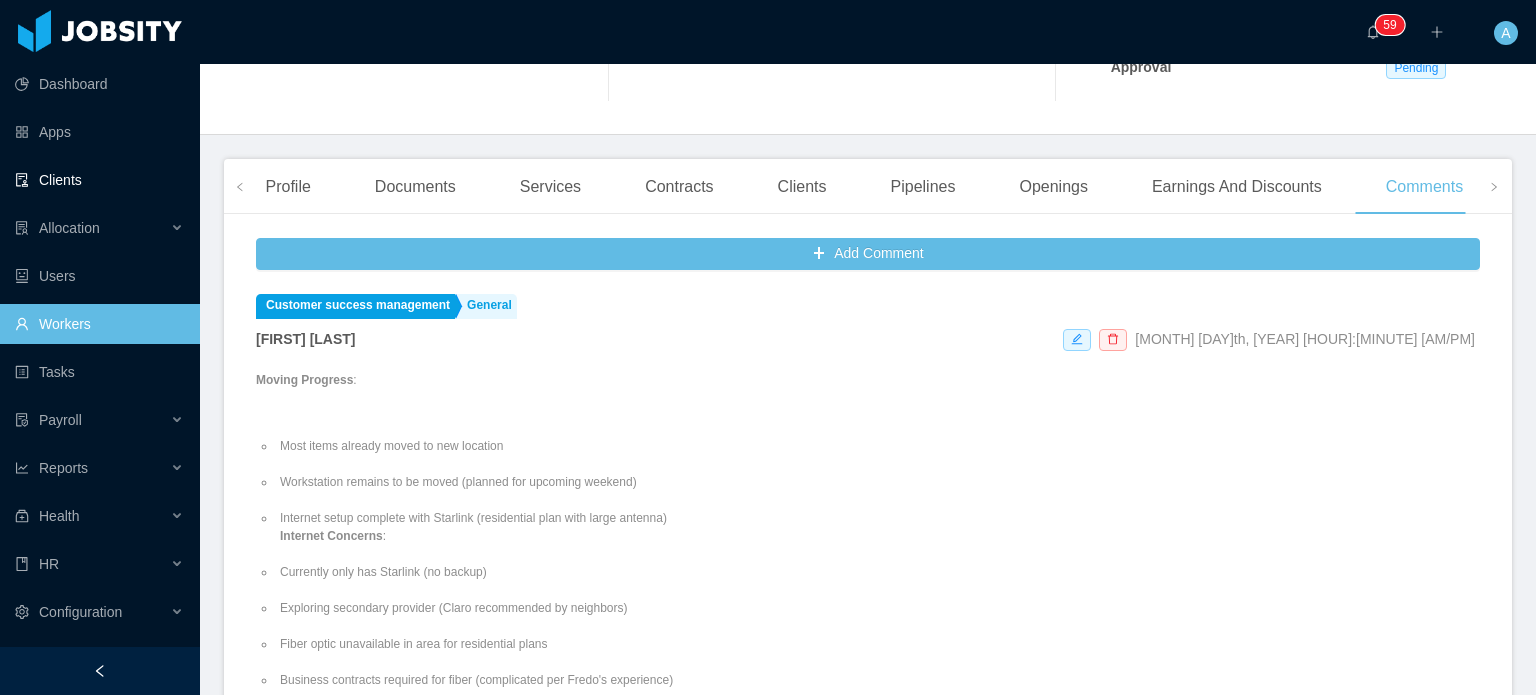 click on "Clients" at bounding box center (99, 180) 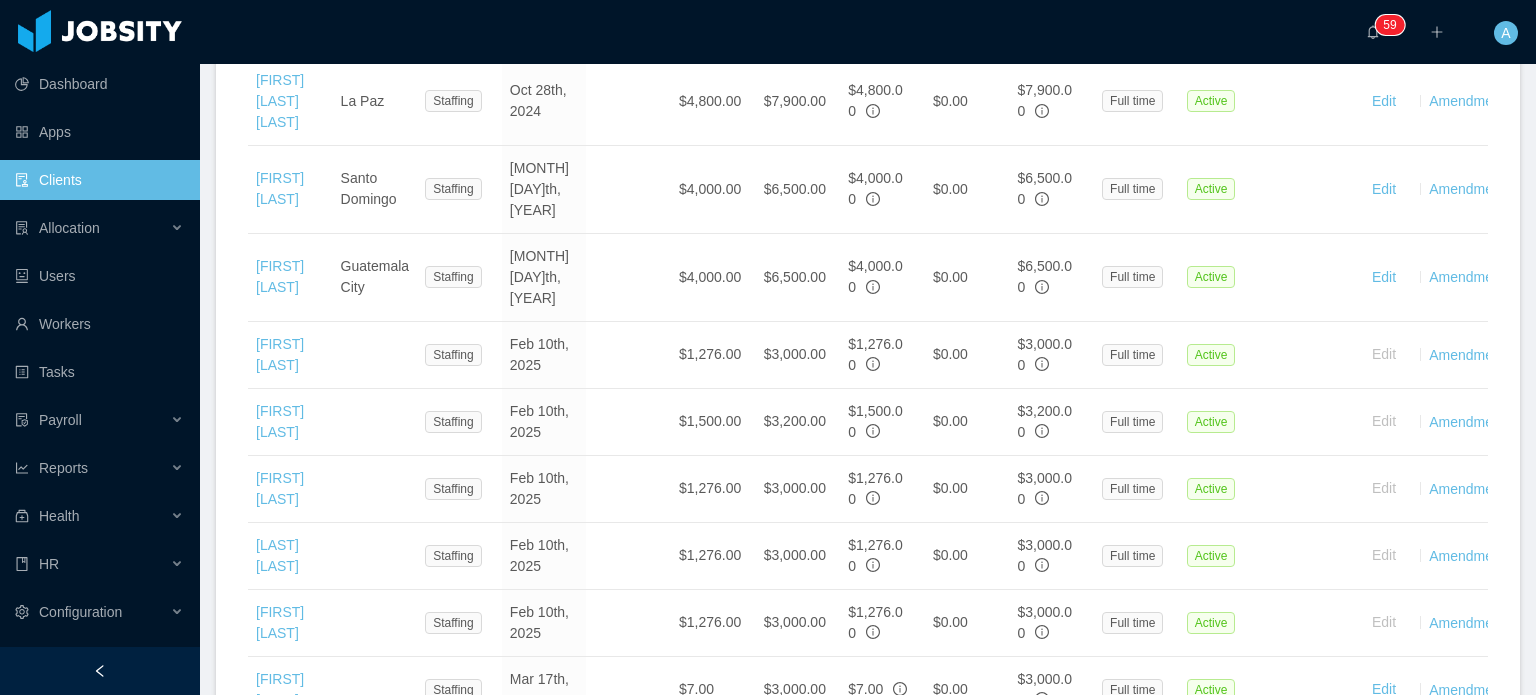 scroll, scrollTop: 1015, scrollLeft: 0, axis: vertical 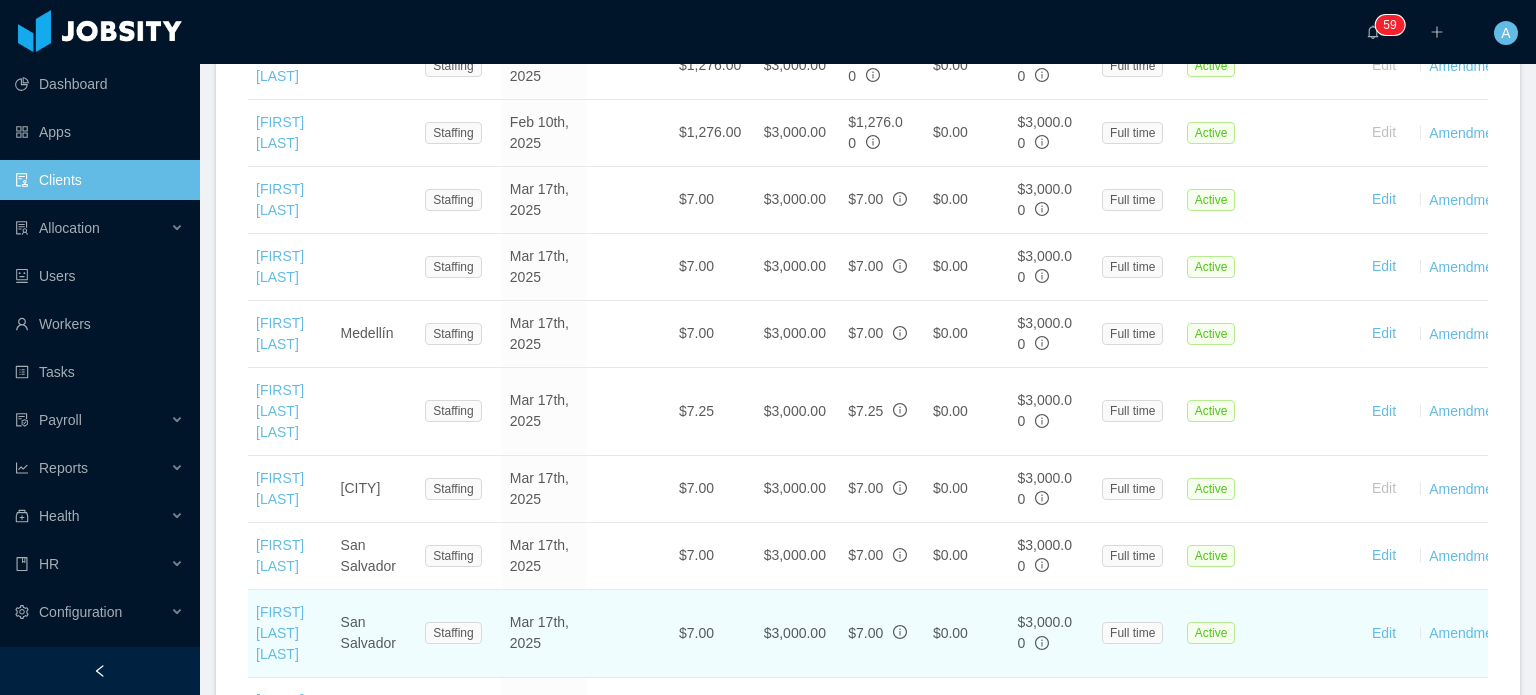 click on "San Salvador" at bounding box center (375, 634) 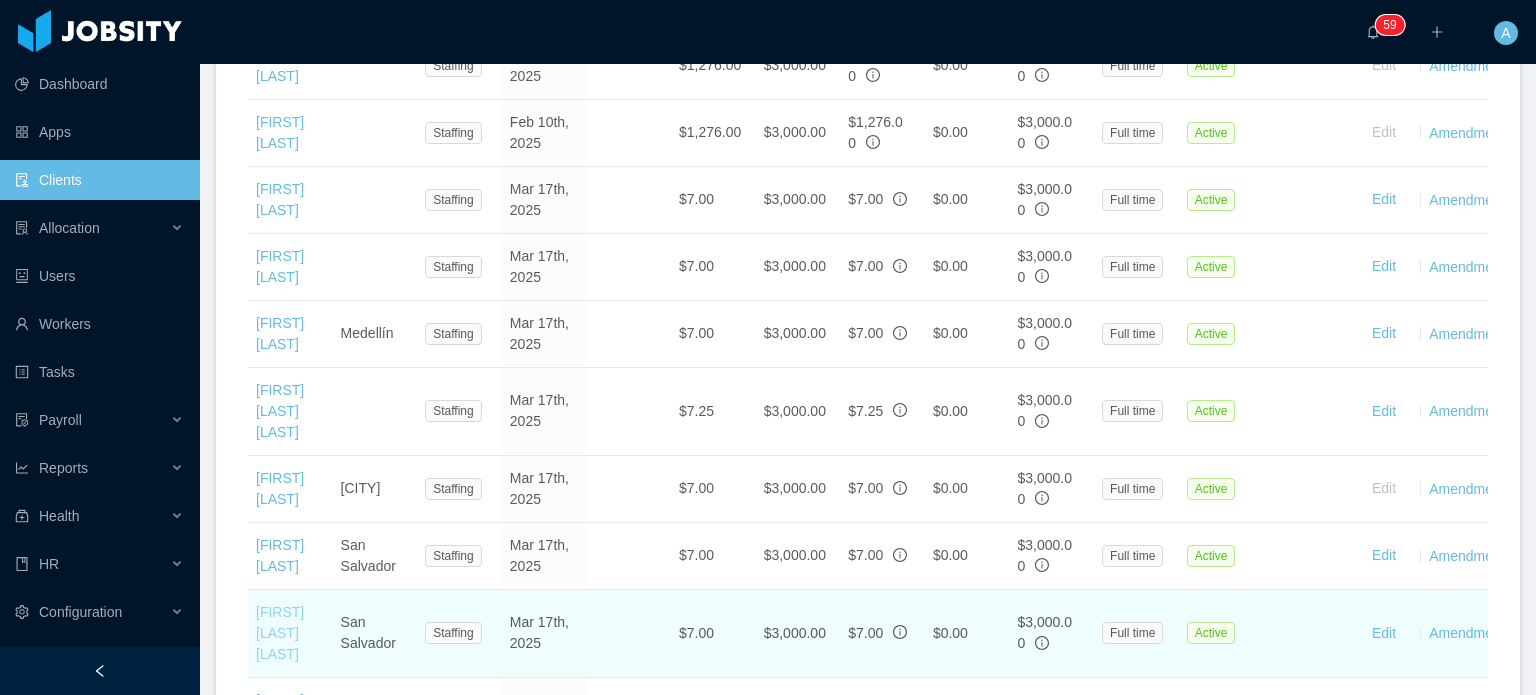click on "[FIRST] [LAST] [LAST]" at bounding box center (280, 633) 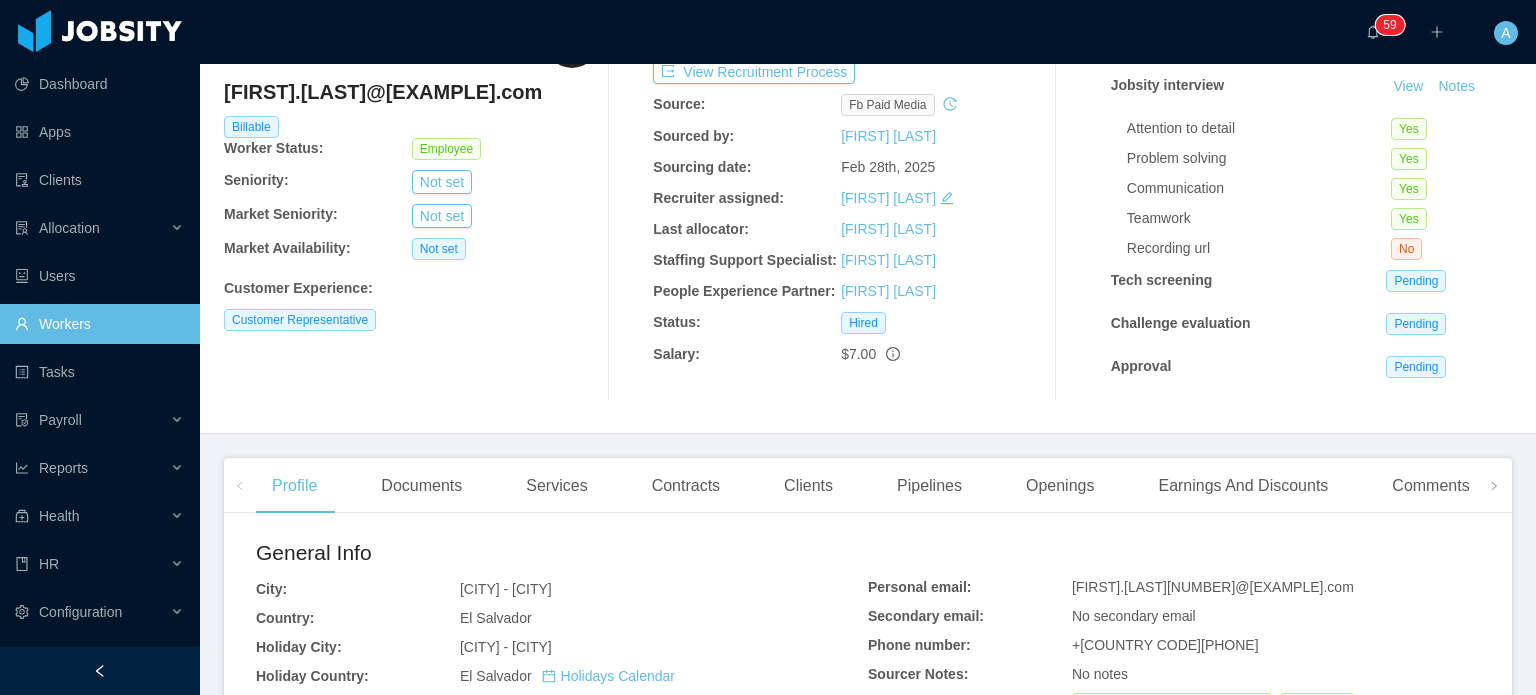 scroll, scrollTop: 127, scrollLeft: 0, axis: vertical 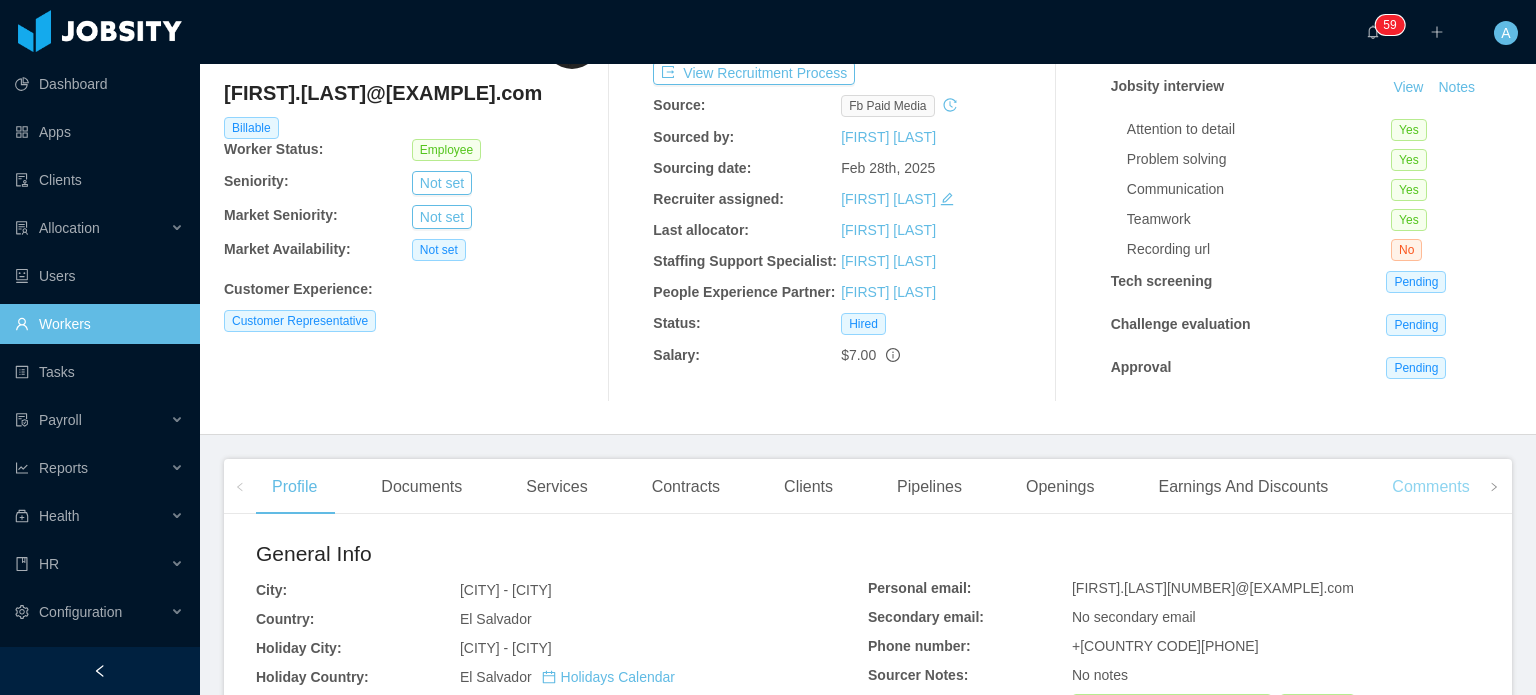 click on "Comments" at bounding box center (1430, 487) 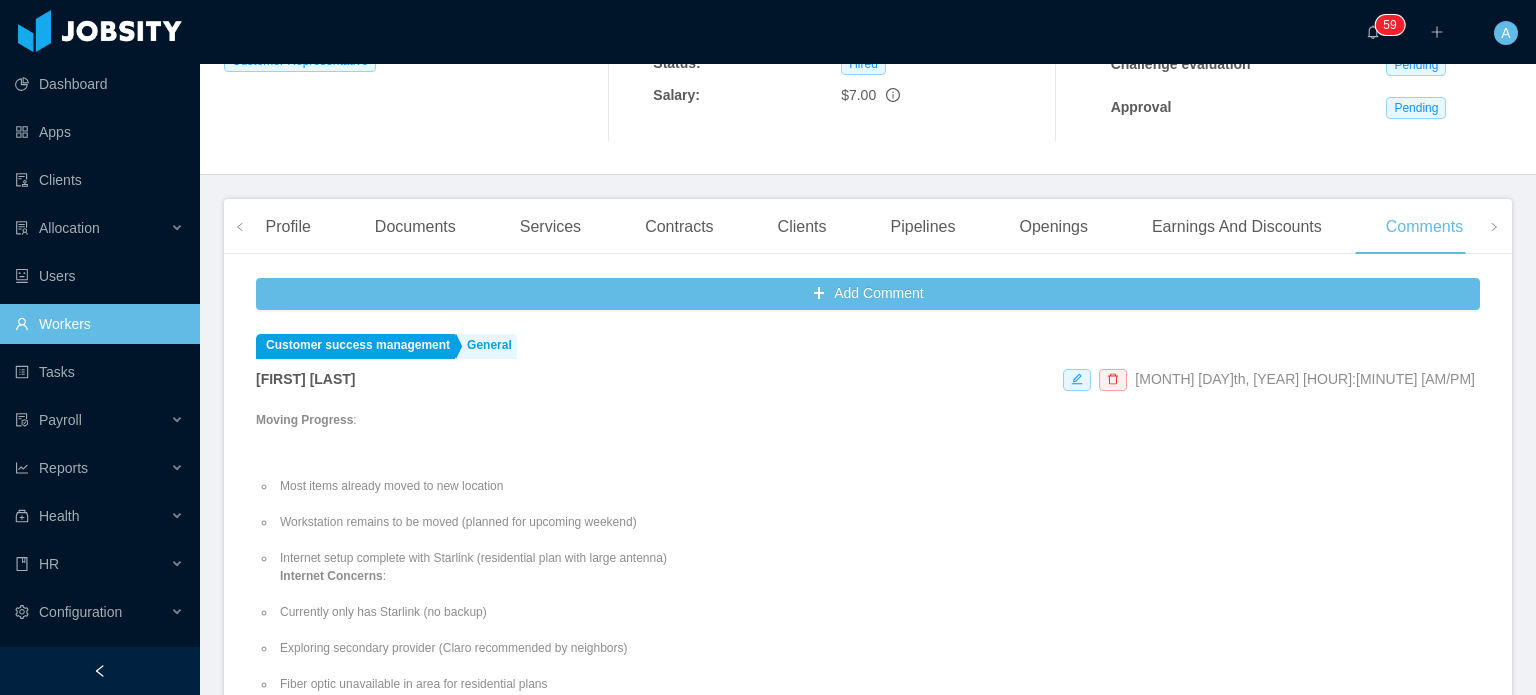 scroll, scrollTop: 400, scrollLeft: 0, axis: vertical 